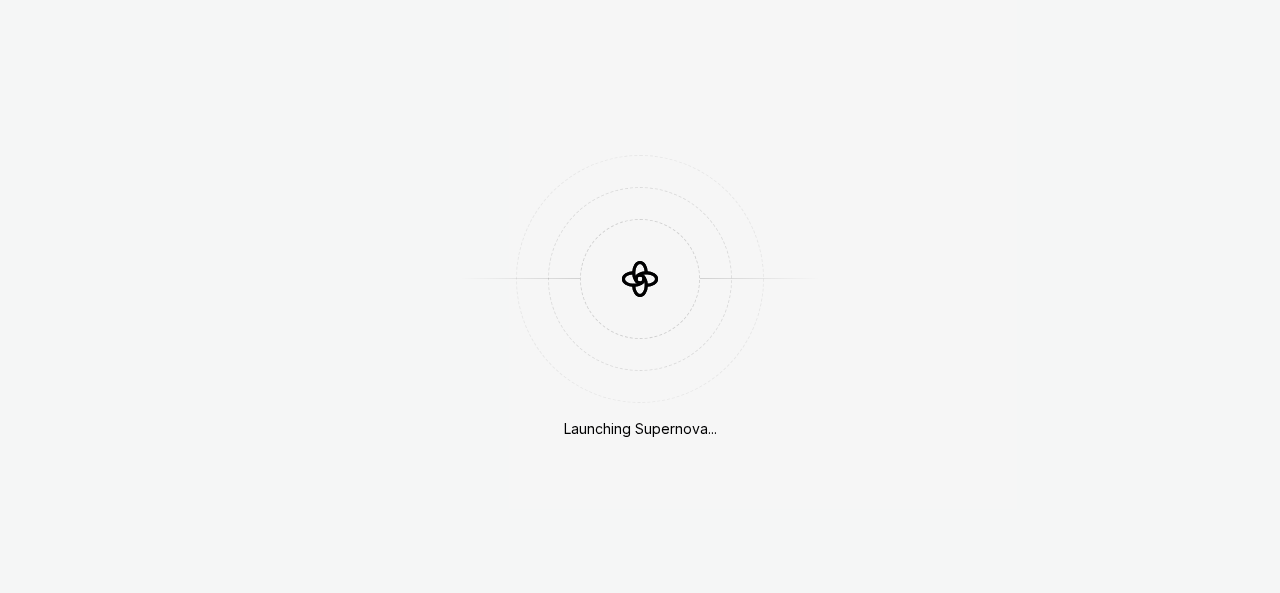 scroll, scrollTop: 0, scrollLeft: 0, axis: both 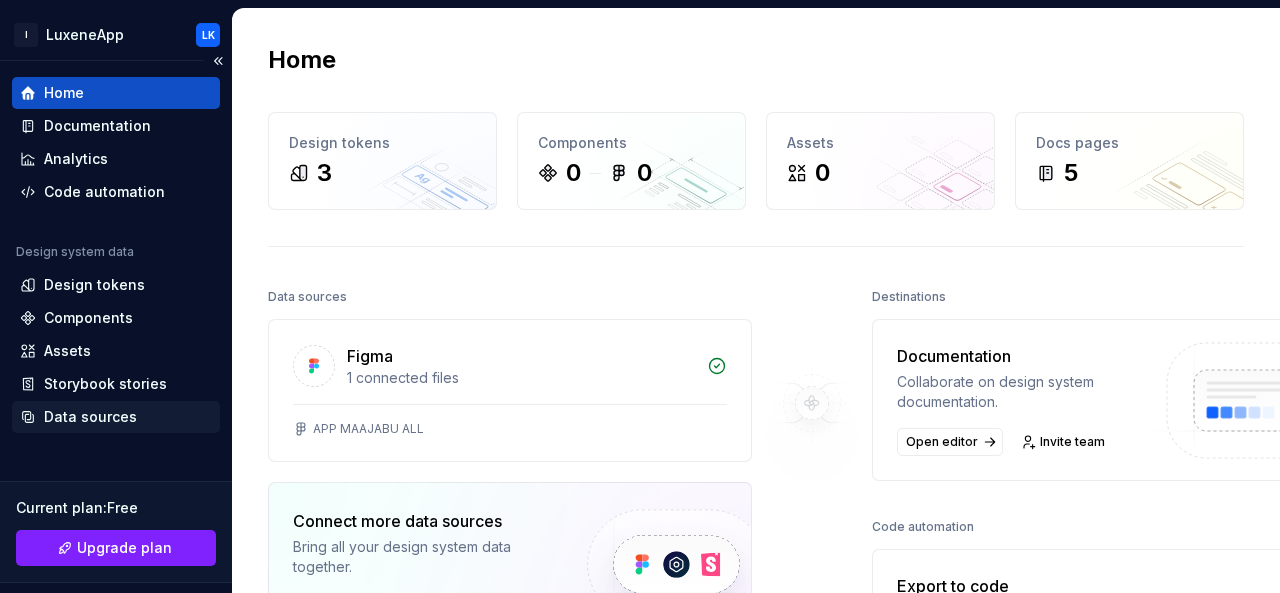 click on "Data sources" at bounding box center (90, 417) 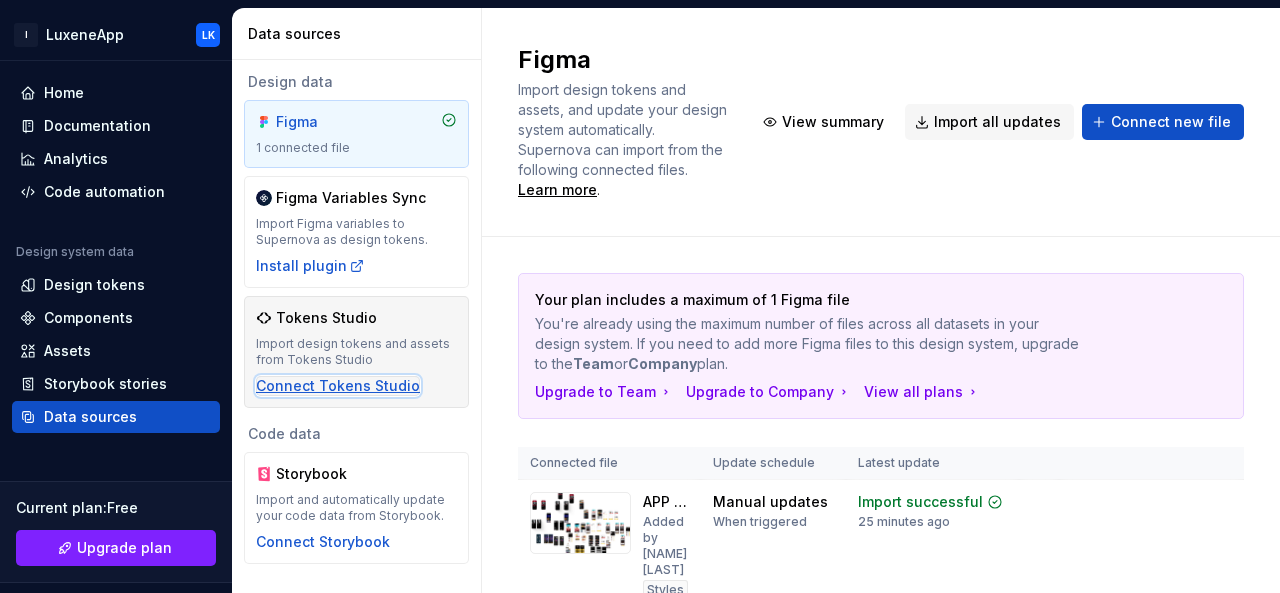 click on "Connect Tokens Studio" at bounding box center [338, 386] 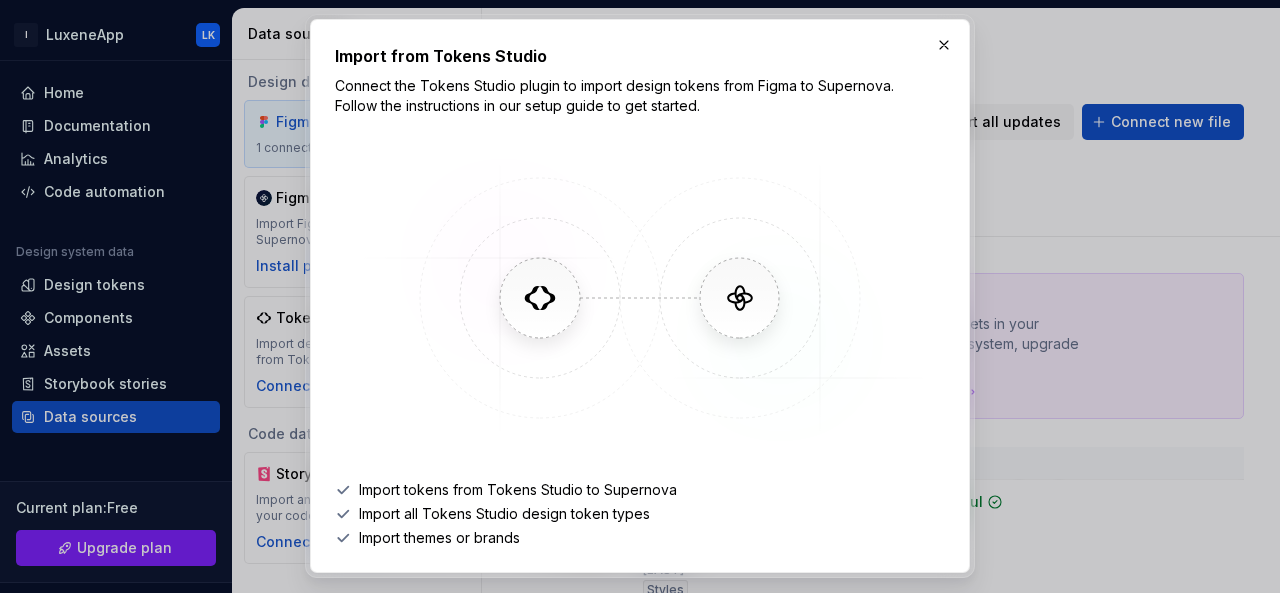 click at bounding box center [640, 298] 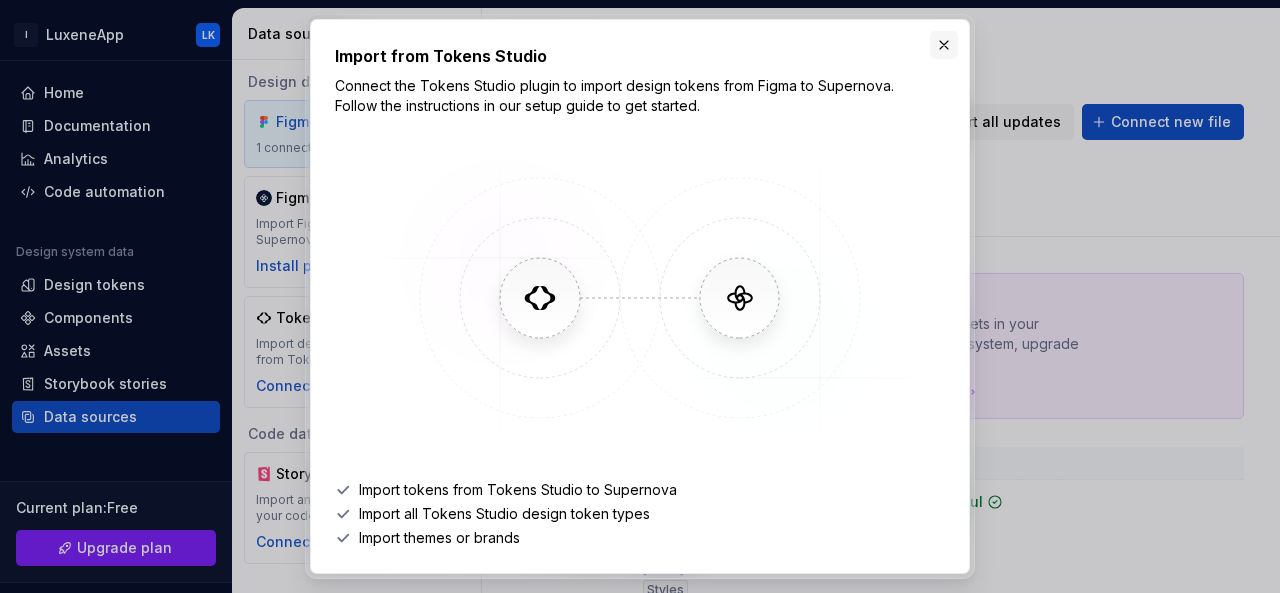 click at bounding box center (944, 45) 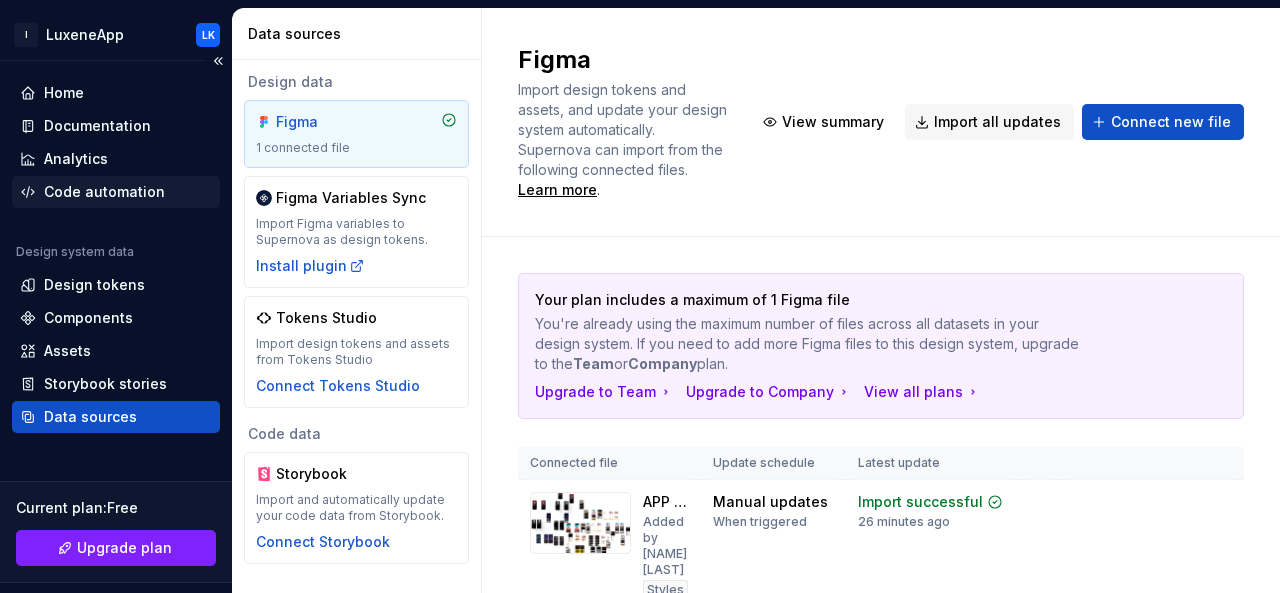 click on "Code automation" at bounding box center (104, 192) 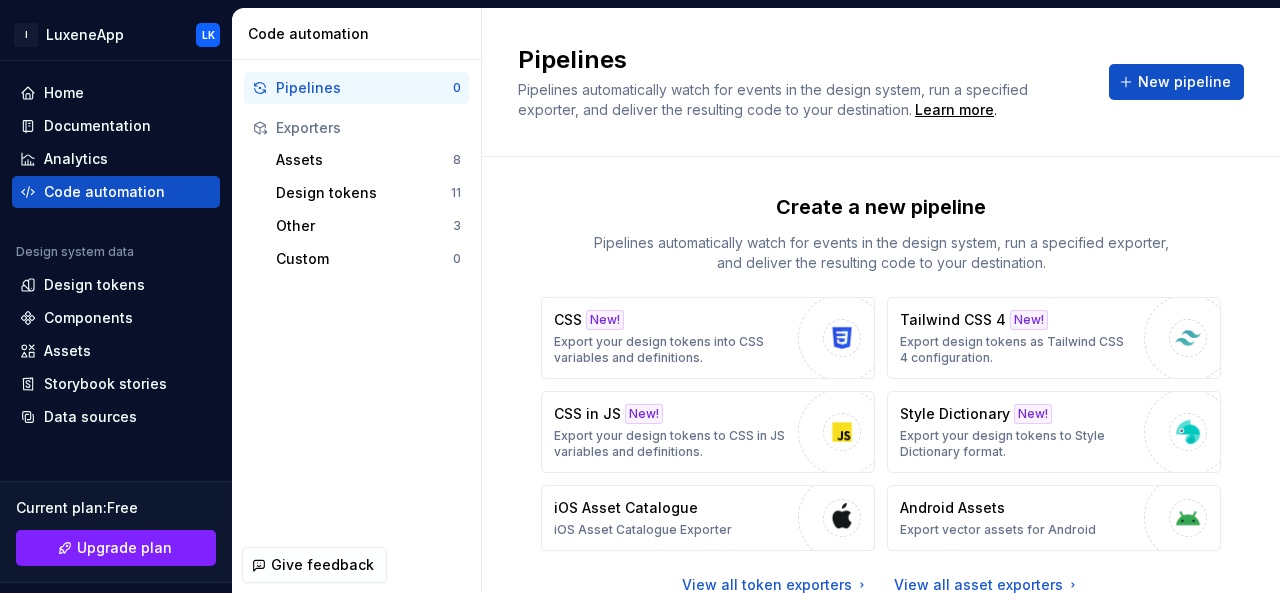 click on "Create a new pipeline Pipelines automatically watch for events in the design system, run a specified exporter, and deliver the resulting code to your destination." at bounding box center (881, 233) 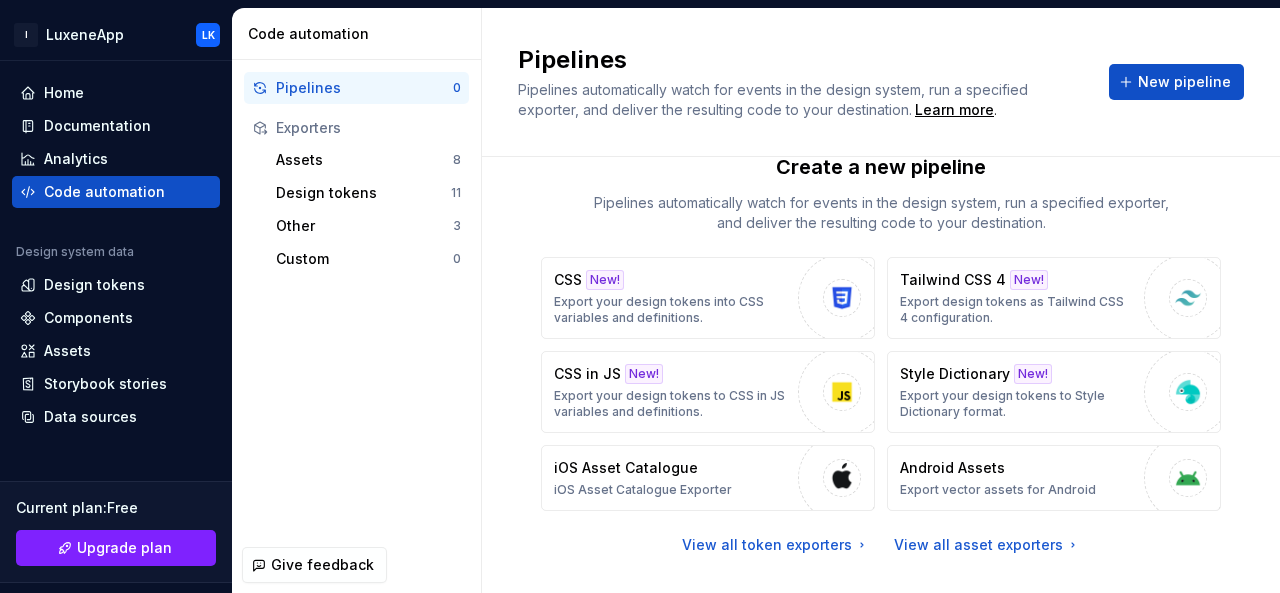 scroll, scrollTop: 75, scrollLeft: 0, axis: vertical 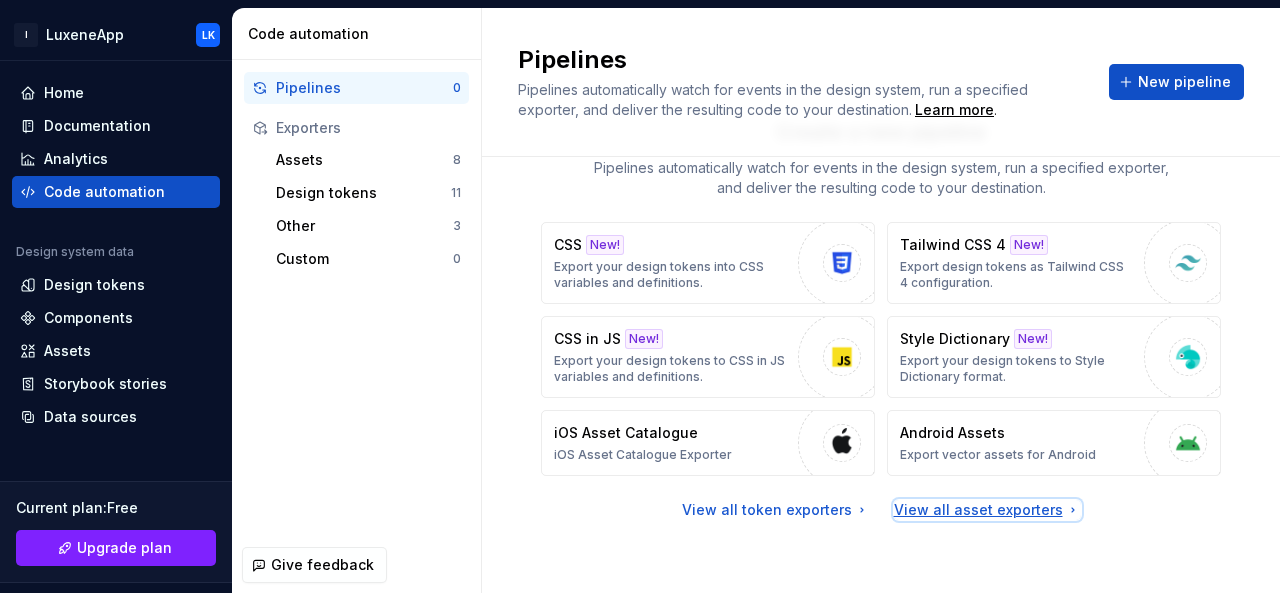 click on "View all asset exporters" at bounding box center [987, 510] 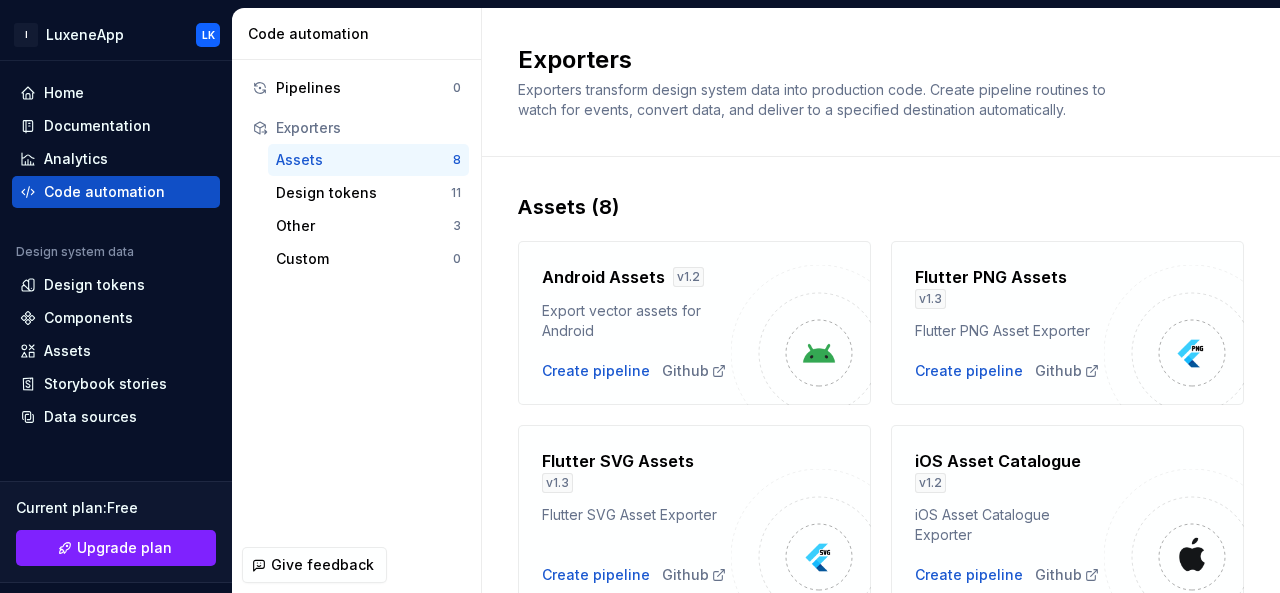 click on "Assets (8)" at bounding box center (881, 207) 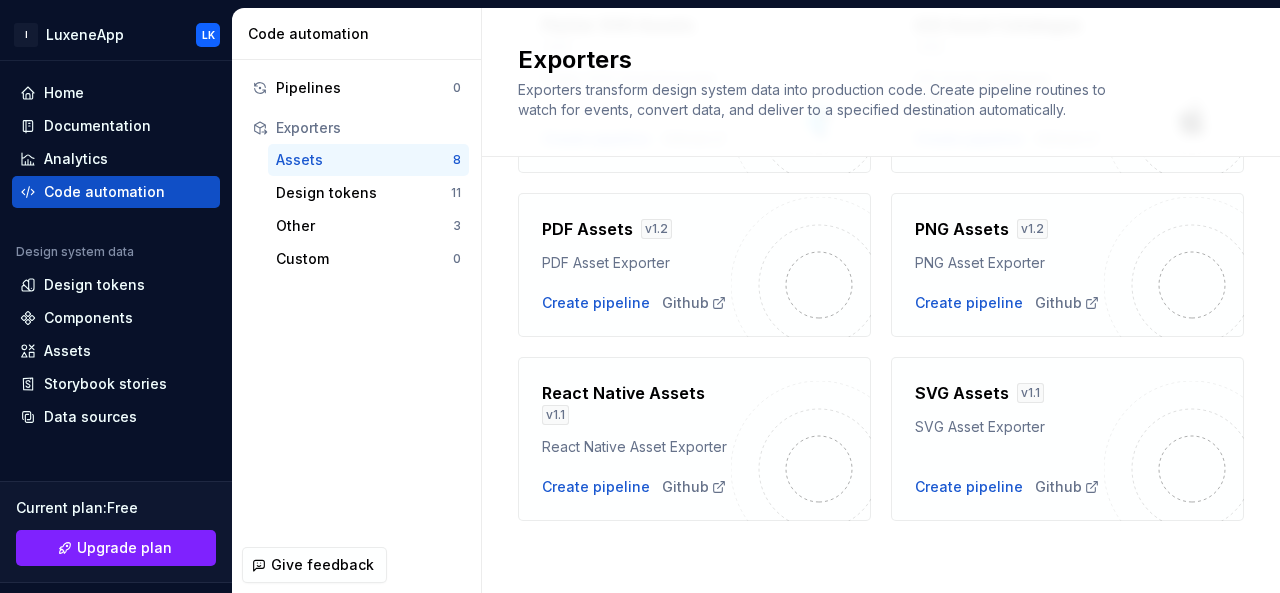 scroll, scrollTop: 459, scrollLeft: 0, axis: vertical 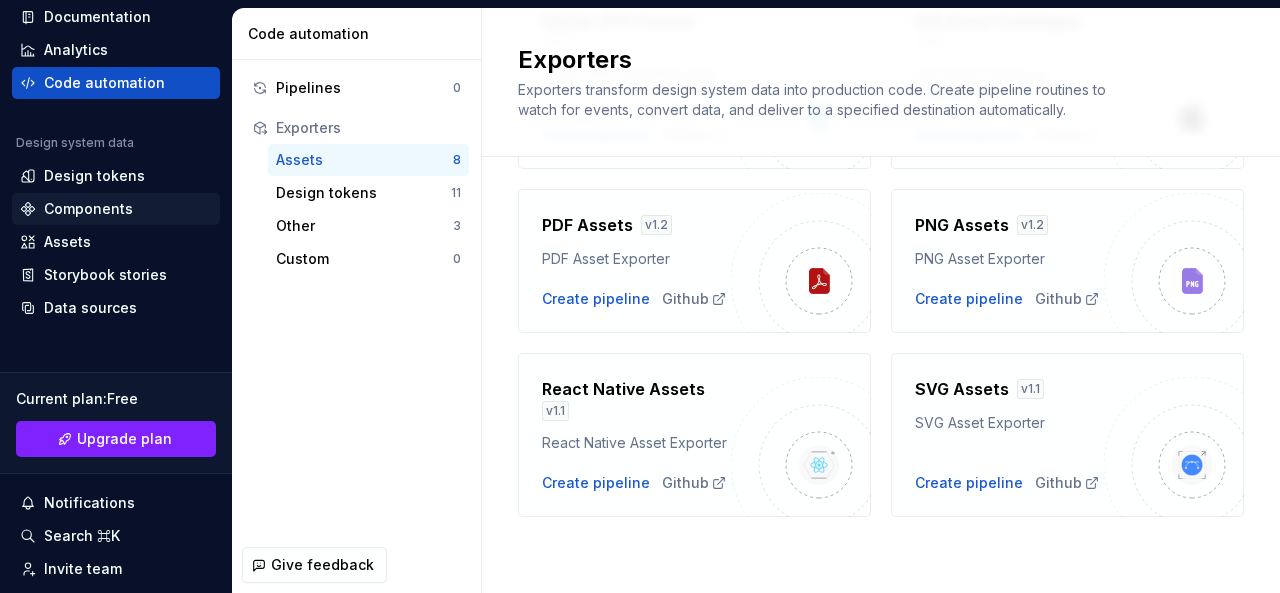 click on "Components" at bounding box center [88, 209] 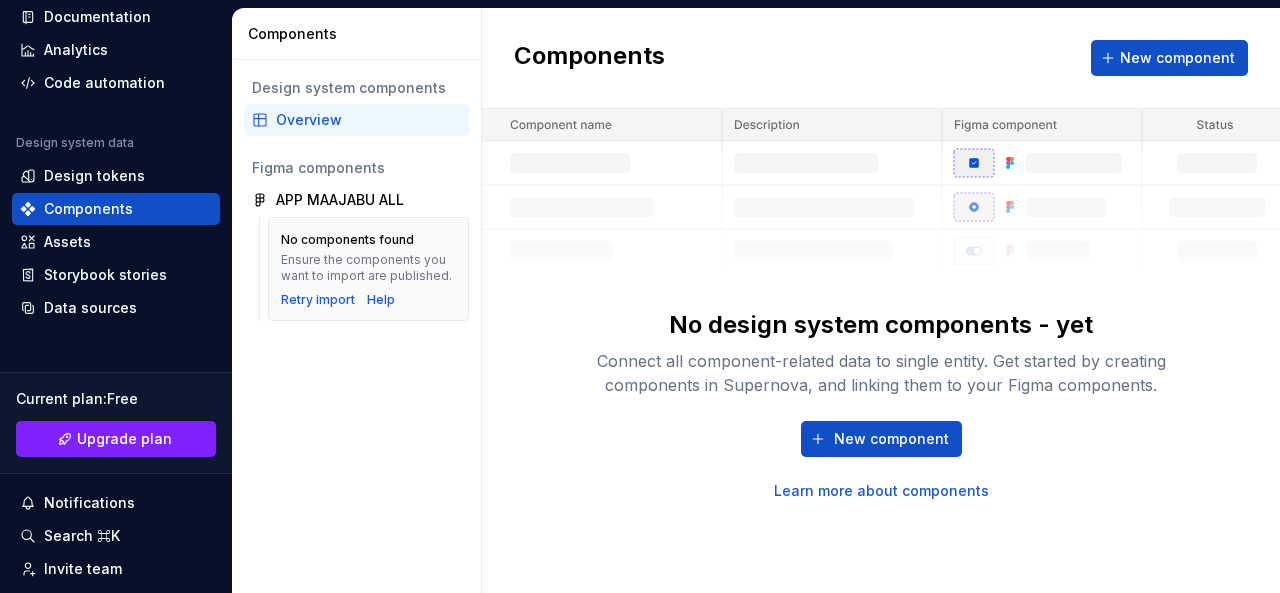 click on "No design system components - yet Connect all component-related data to single entity. Get started by creating components in Supernova, and linking them to your Figma components." at bounding box center [881, 353] 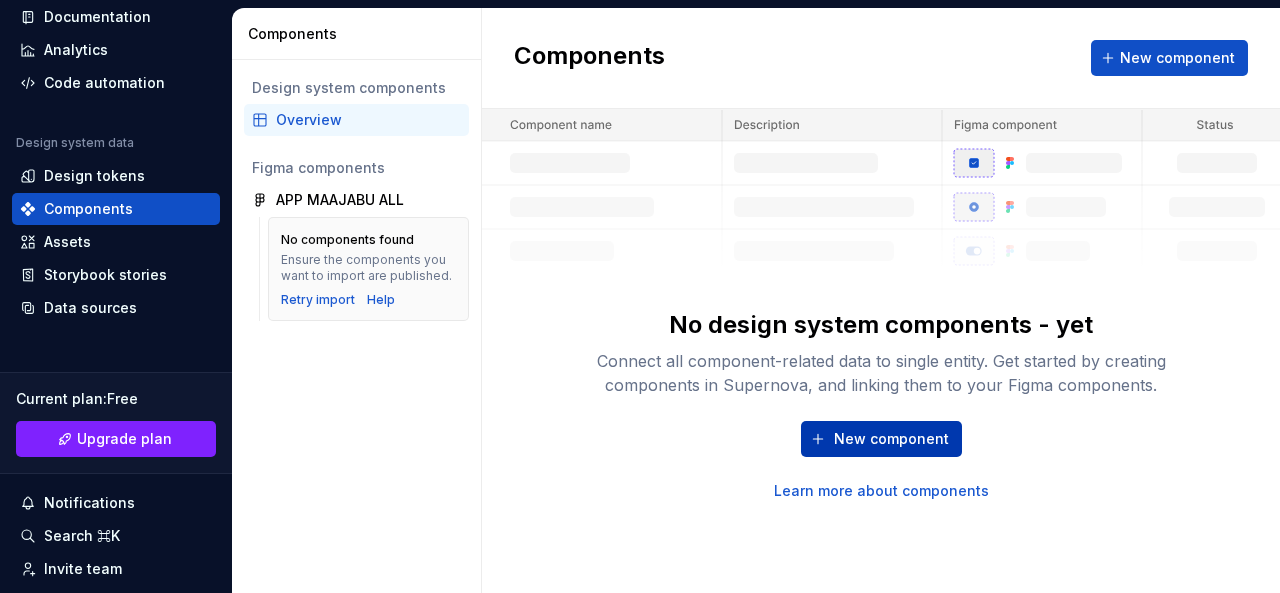 click on "New component" at bounding box center [881, 439] 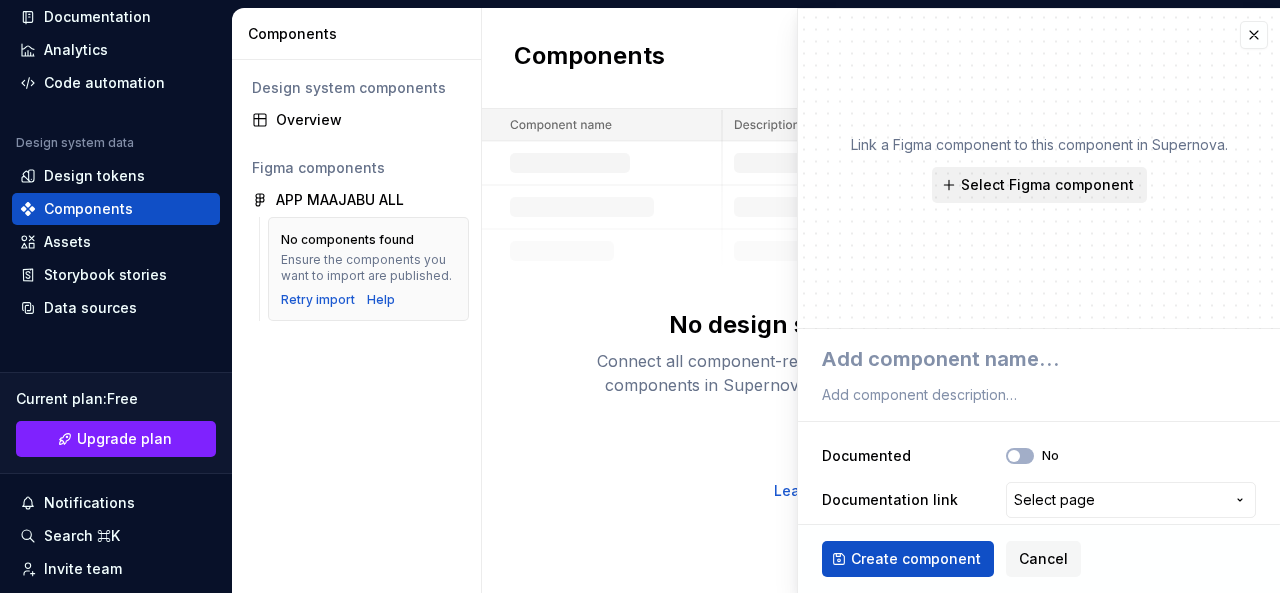 click on "Select Figma component" at bounding box center (1047, 185) 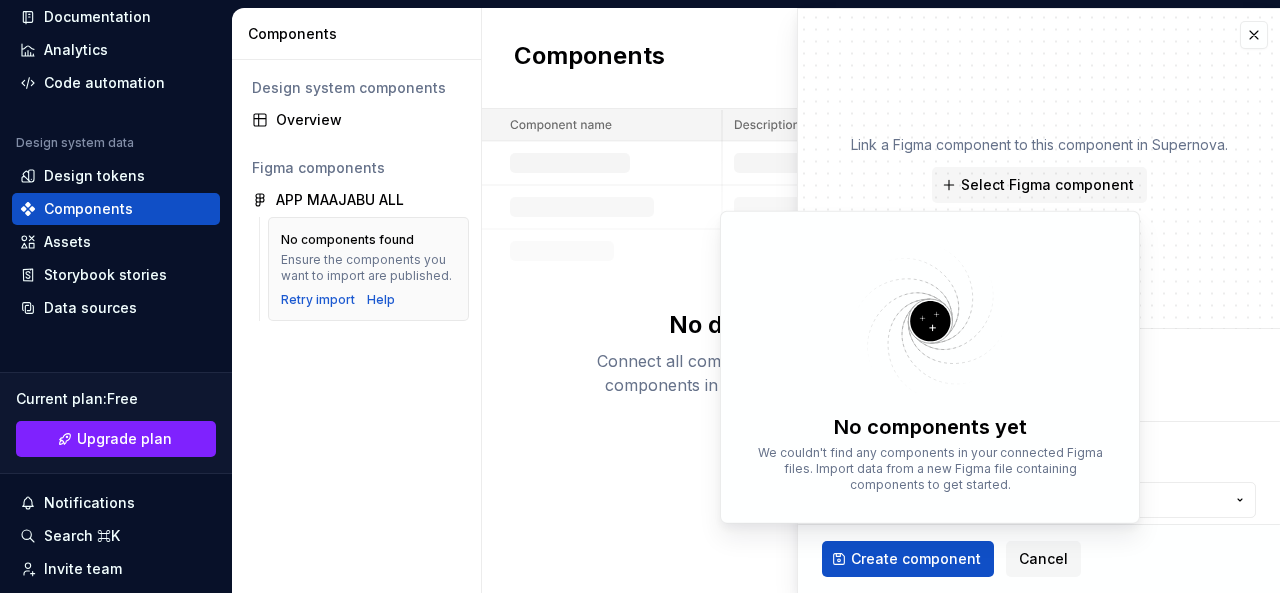 click on "Link a Figma component to this component in Supernova. Select Figma component" at bounding box center [1039, 169] 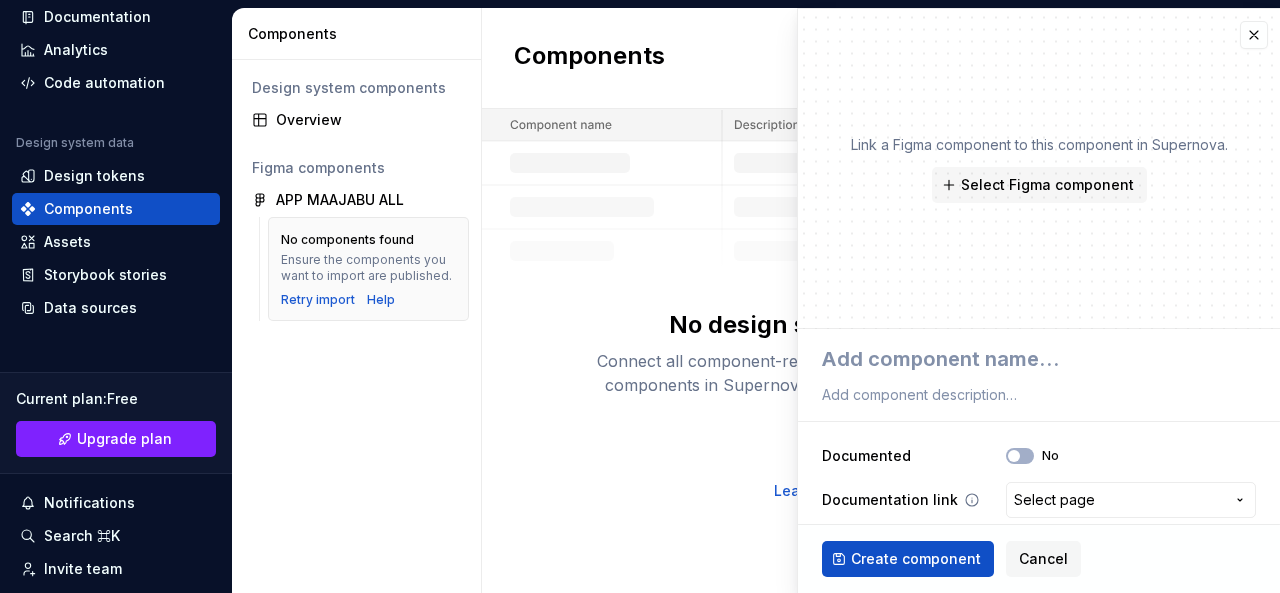 click on "Select page" at bounding box center (1119, 500) 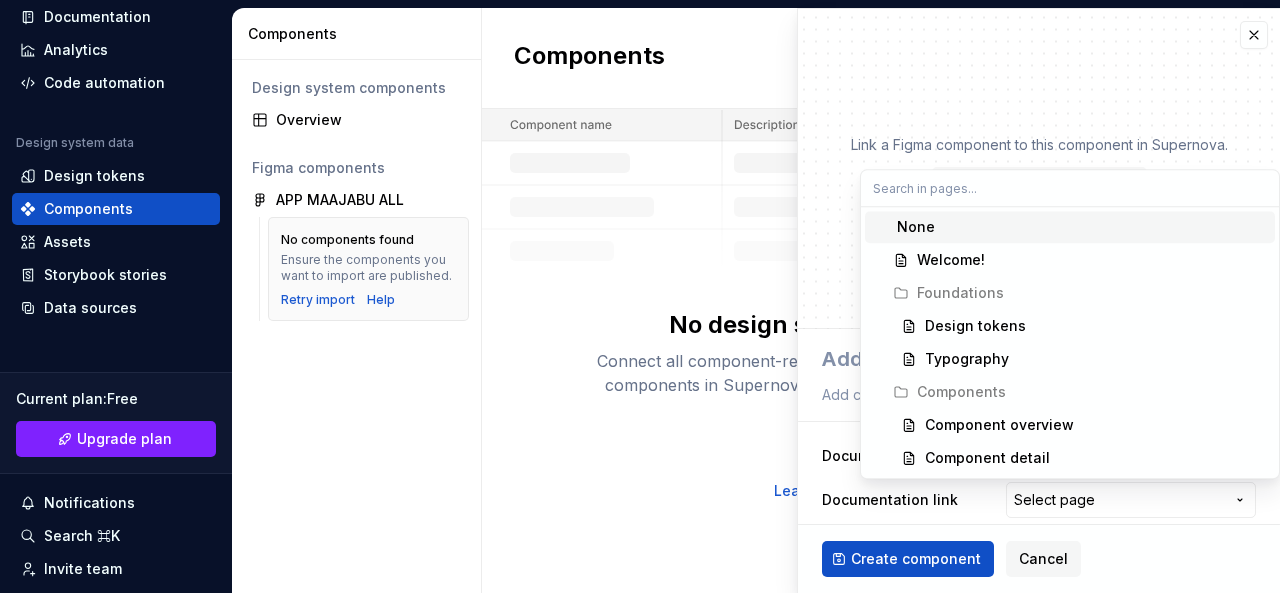 click on "**********" at bounding box center [640, 296] 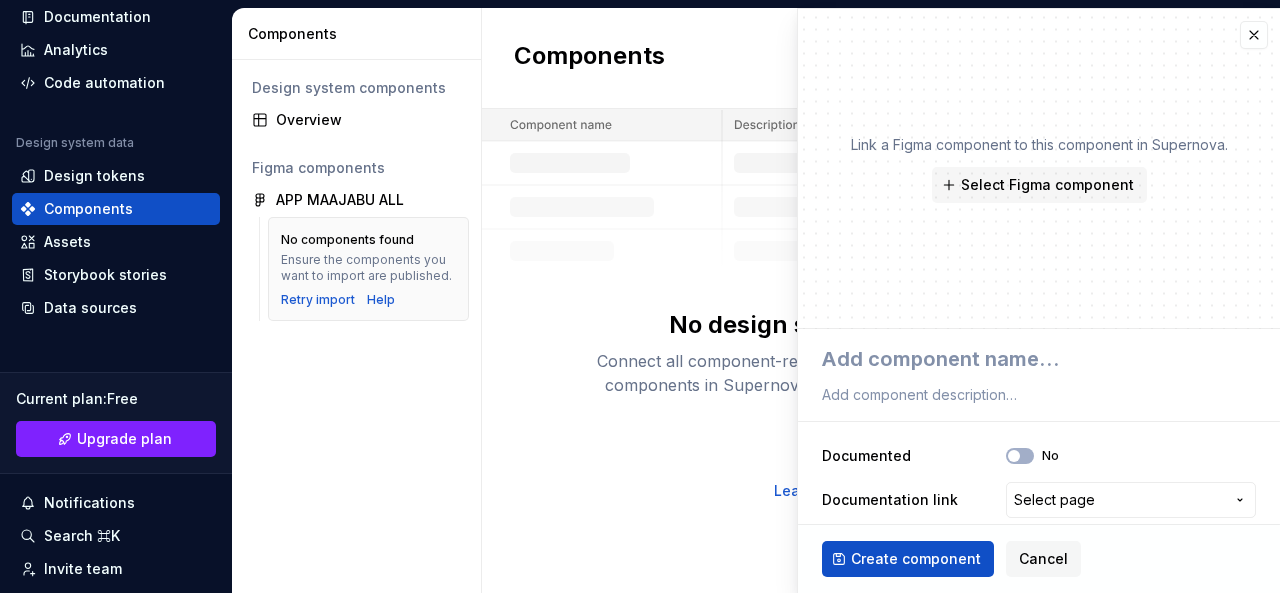 click on "Link a Figma component to this component in Supernova. Select Figma component" at bounding box center [1039, 169] 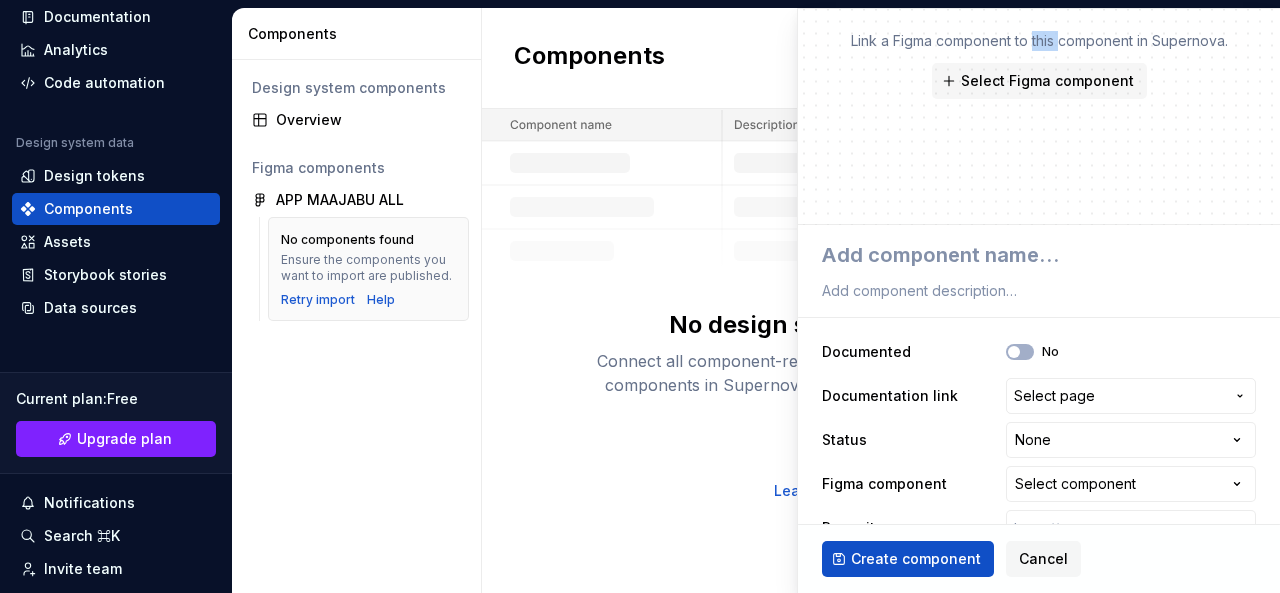 scroll, scrollTop: 141, scrollLeft: 0, axis: vertical 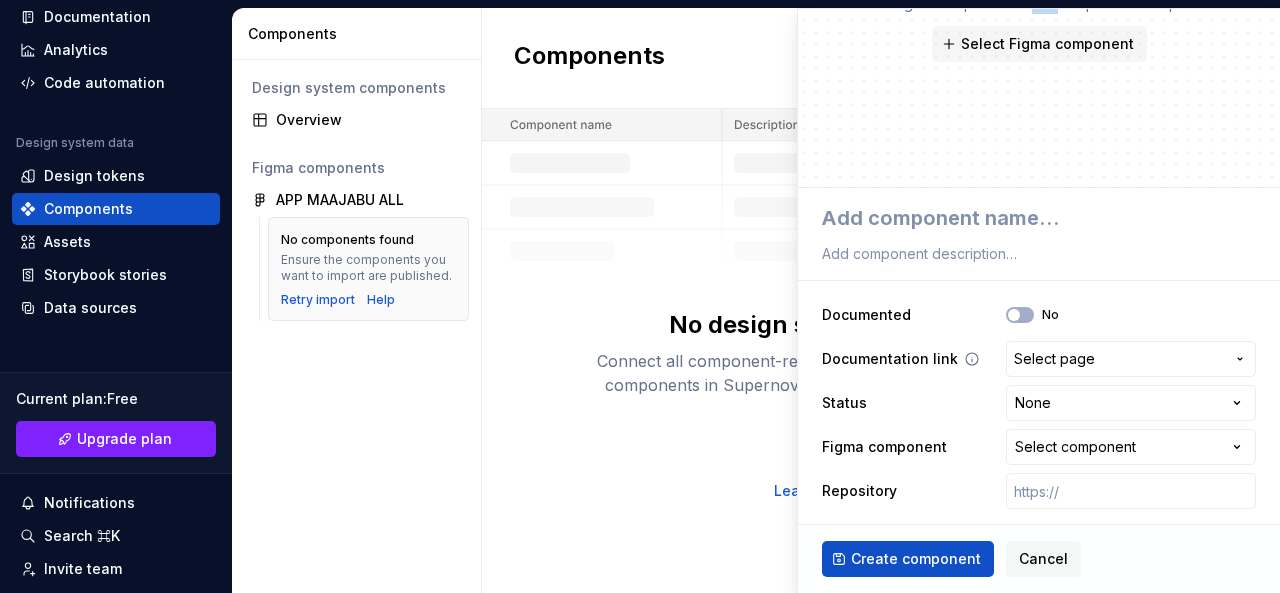 click on "Select page" at bounding box center [1119, 359] 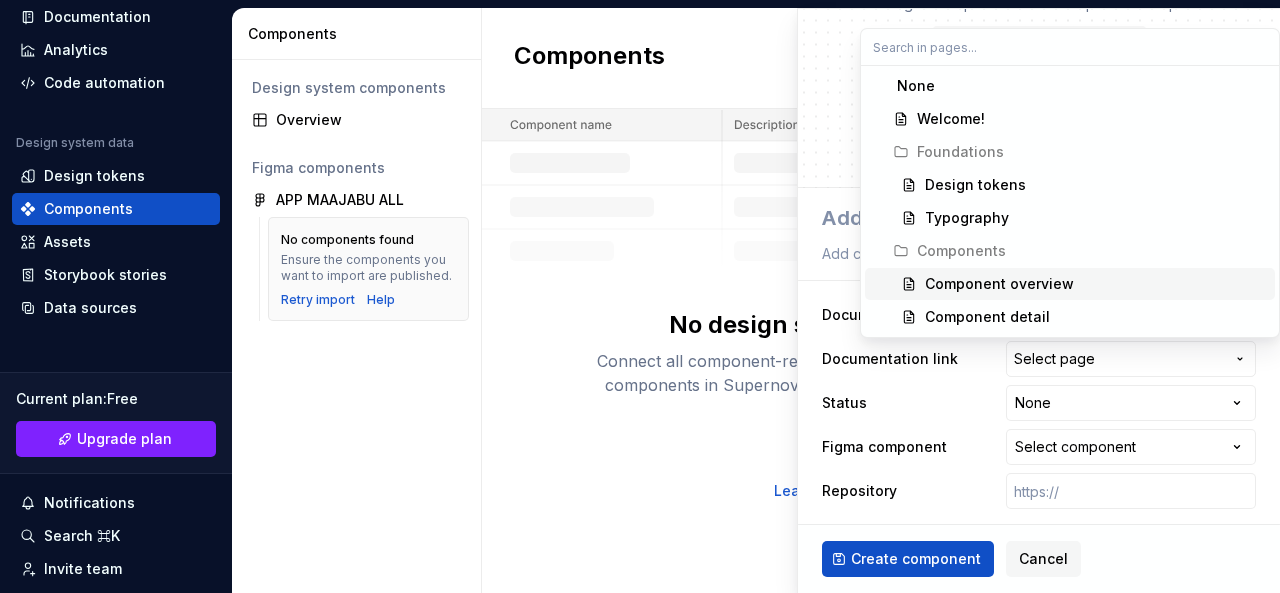 click on "**********" at bounding box center [640, 296] 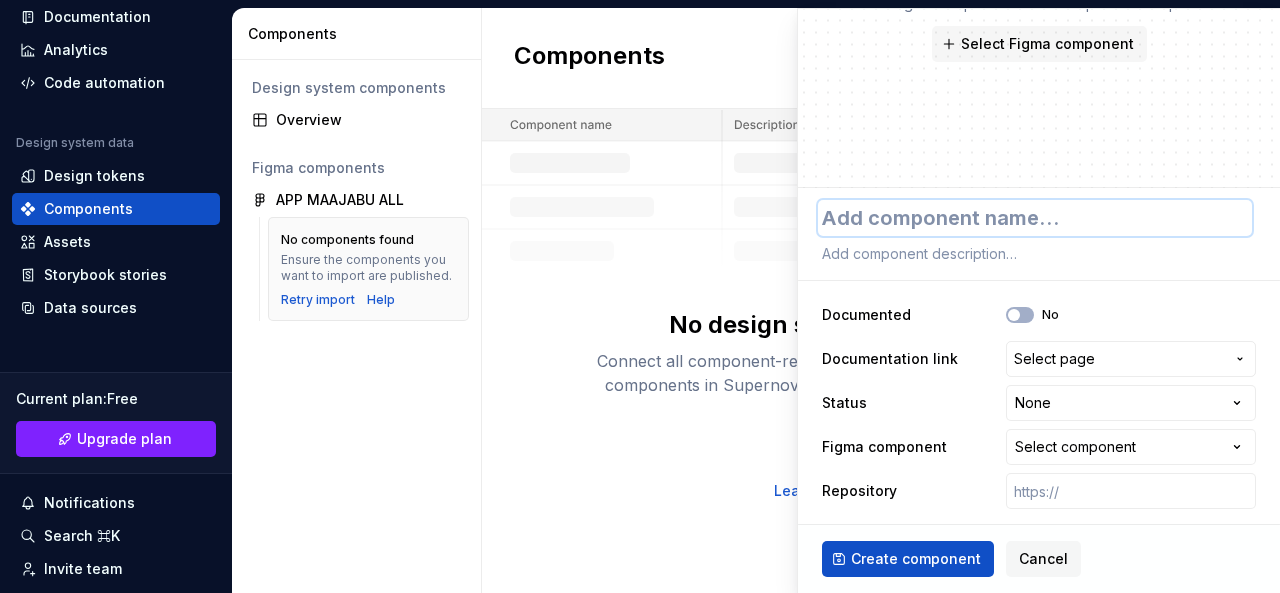click at bounding box center (1035, 218) 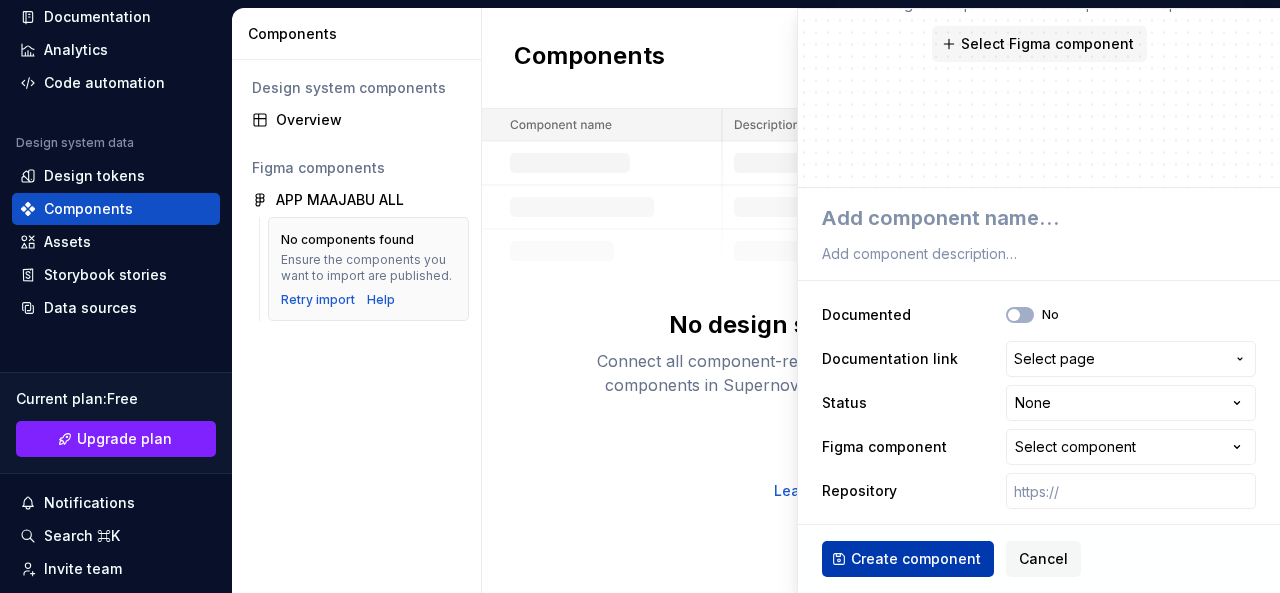 click on "Create component" at bounding box center (916, 559) 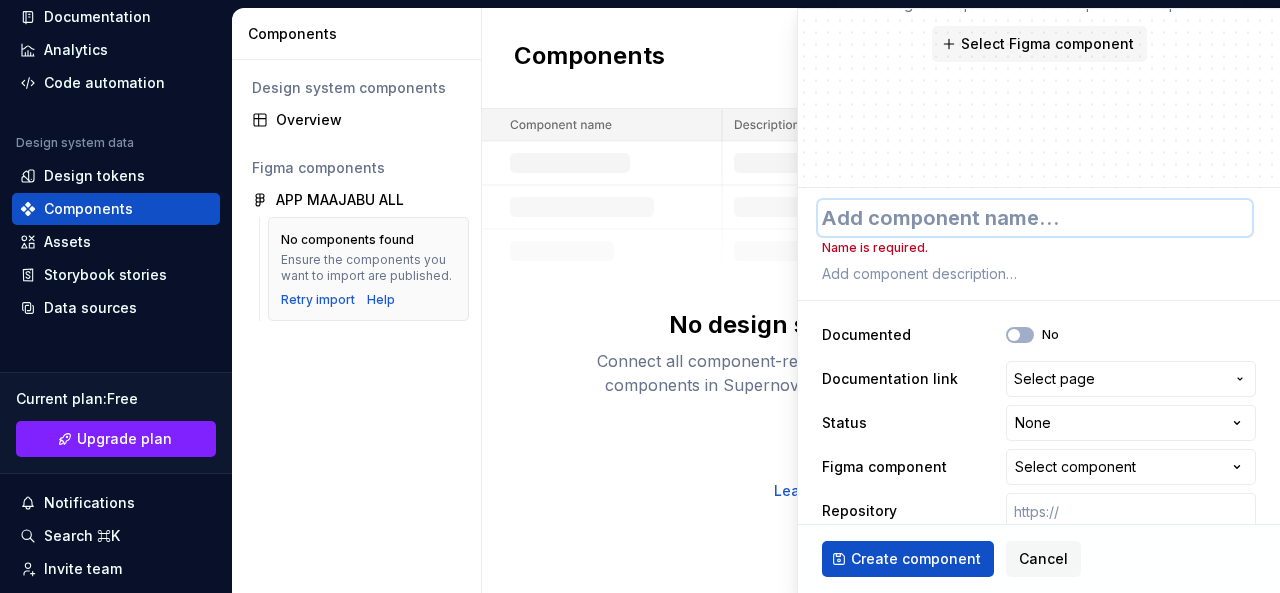 click at bounding box center (1035, 218) 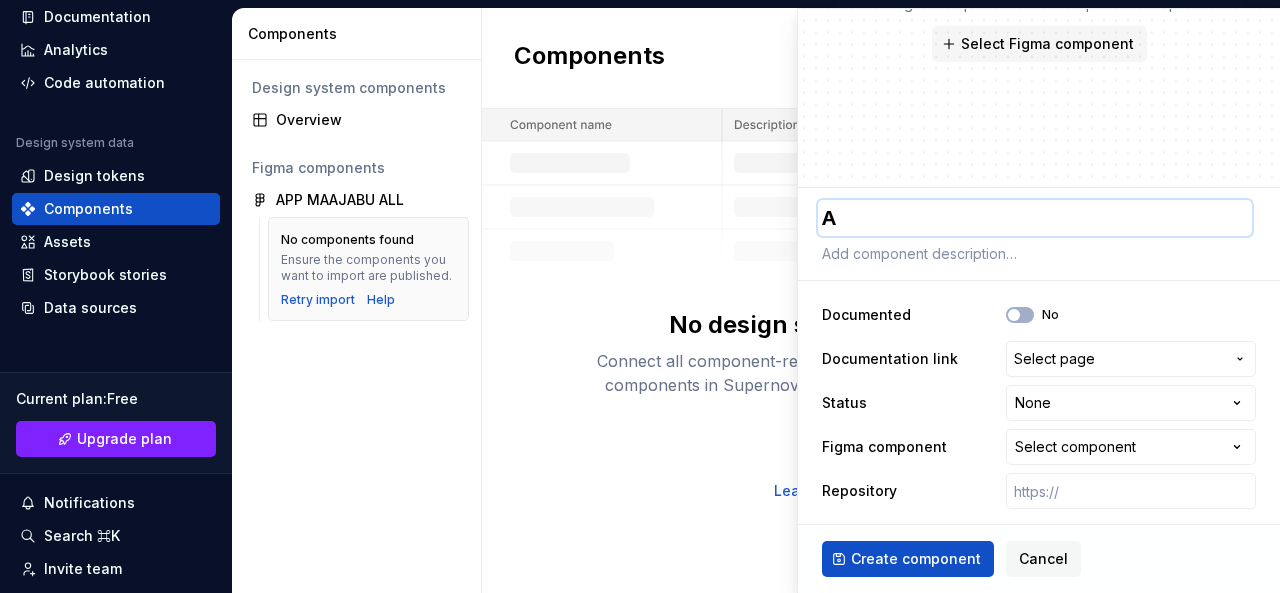 type on "AP" 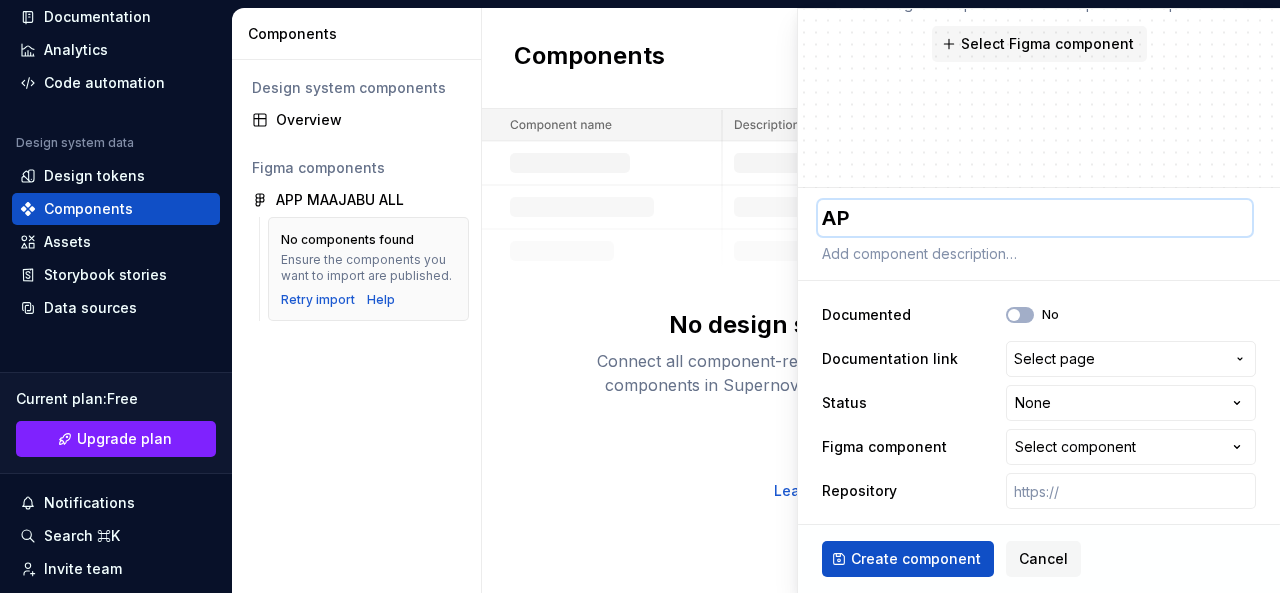 type on "APP" 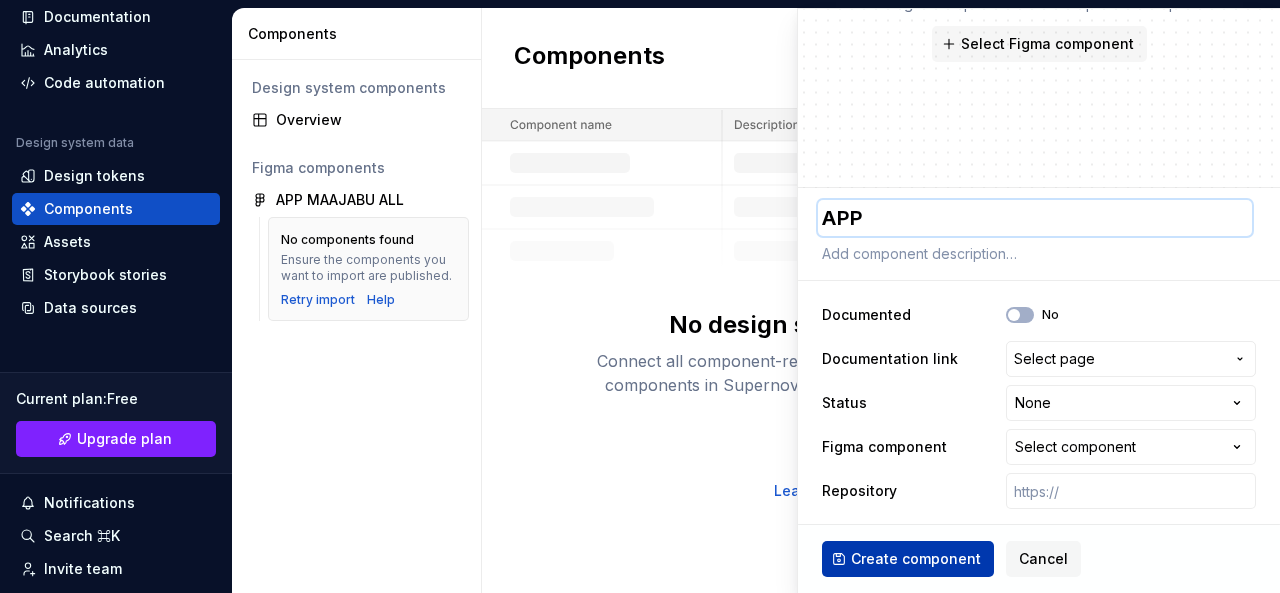 type on "APP" 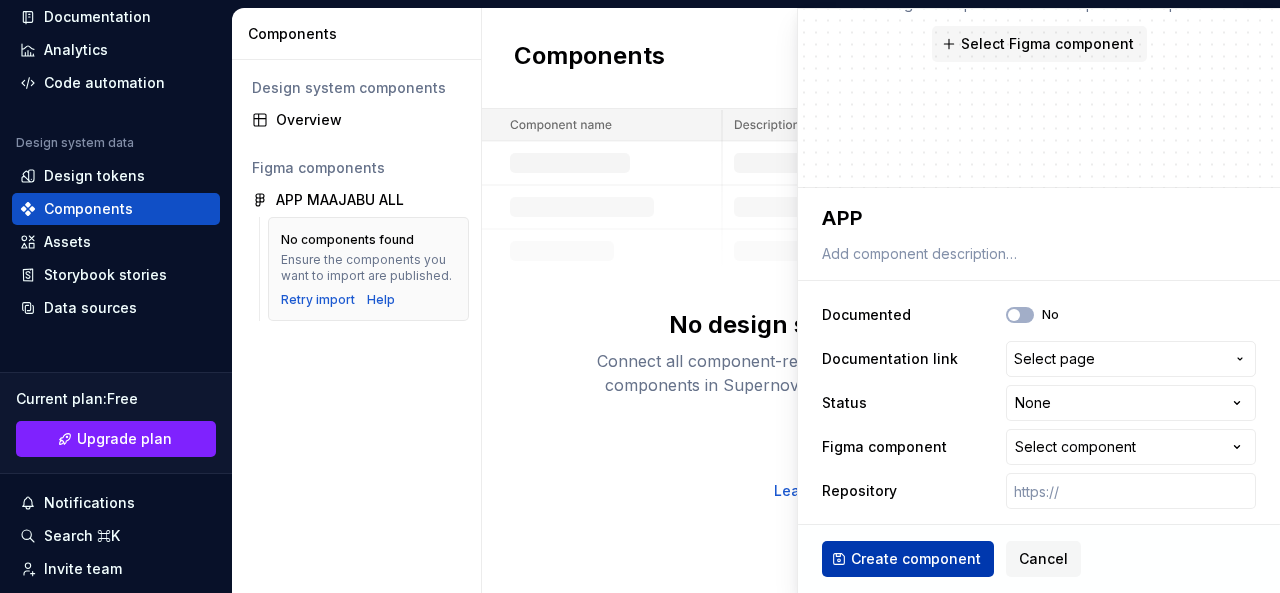 click on "Create component" at bounding box center (916, 559) 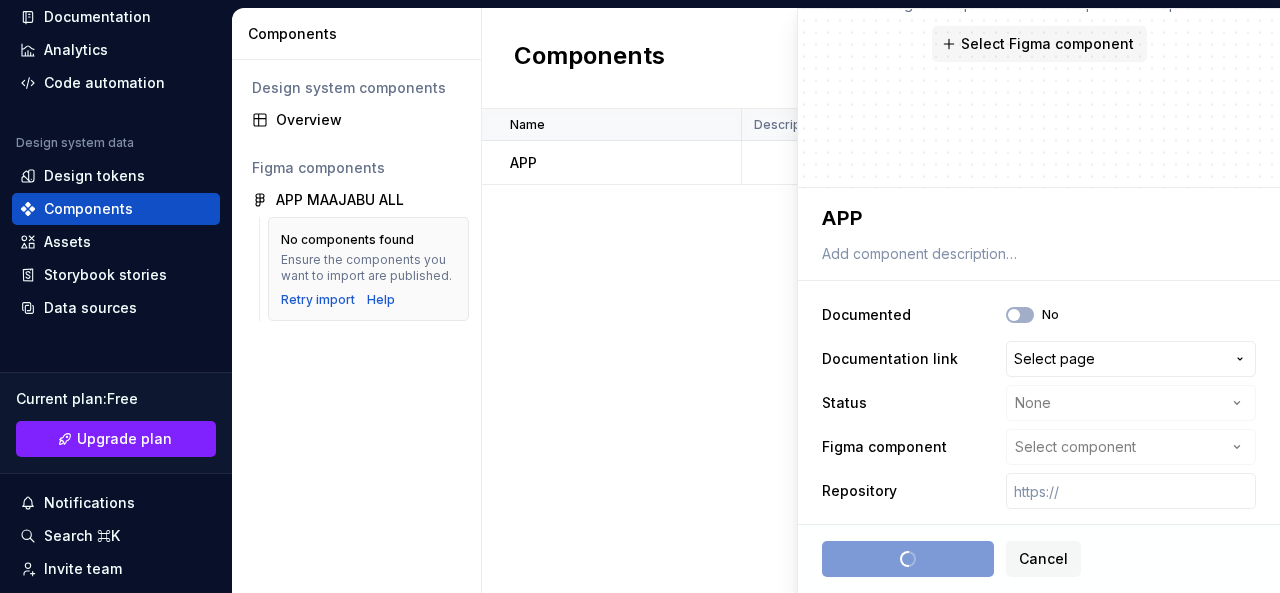 type 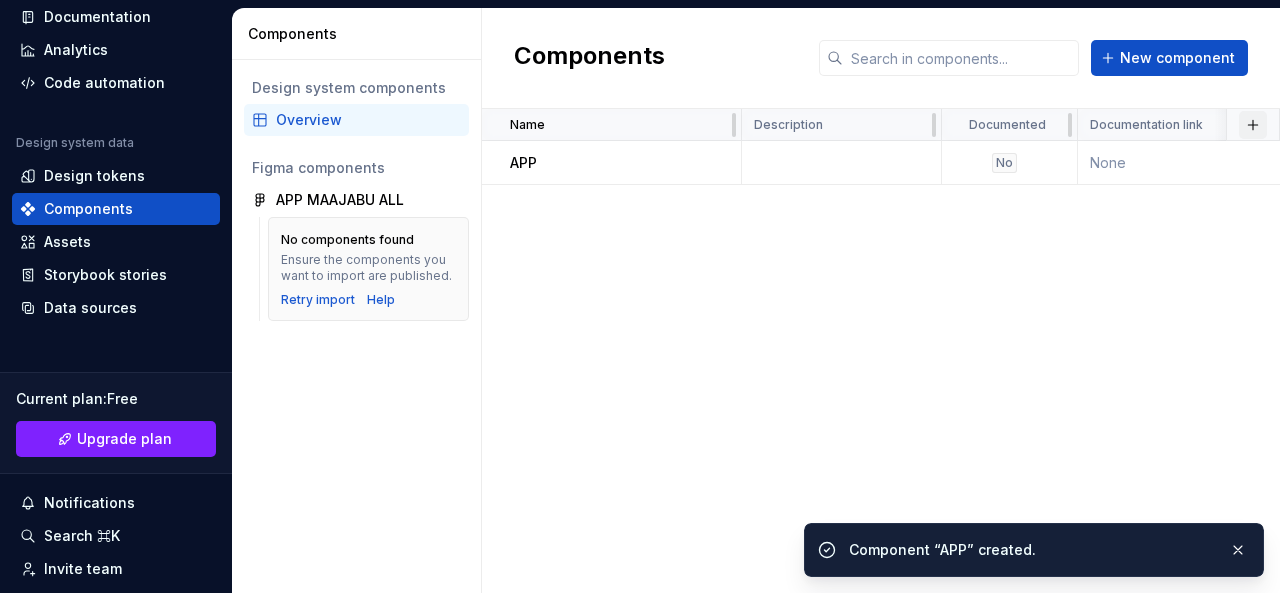 click at bounding box center (1253, 125) 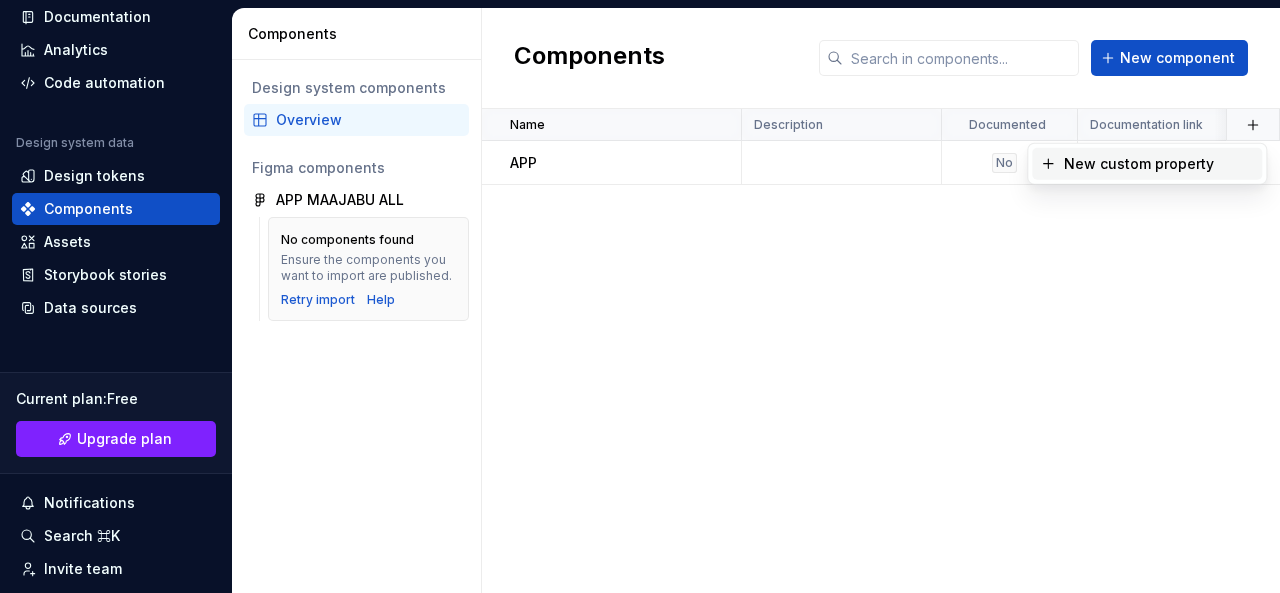 click on "New custom property" at bounding box center (1159, 164) 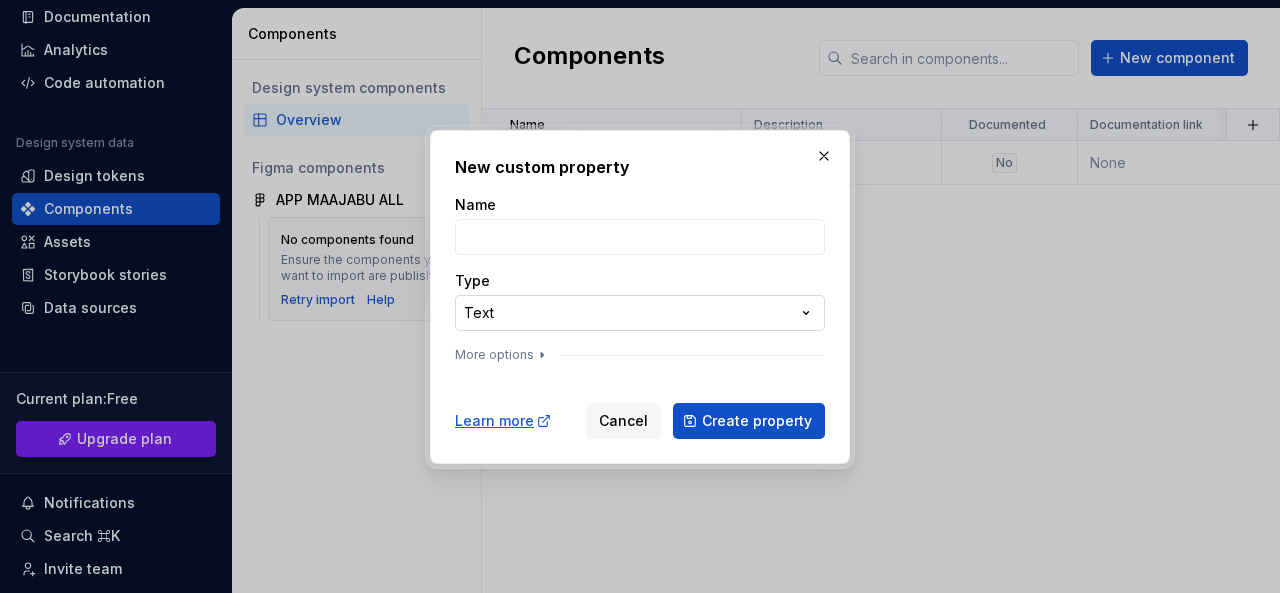click on "**********" at bounding box center (640, 296) 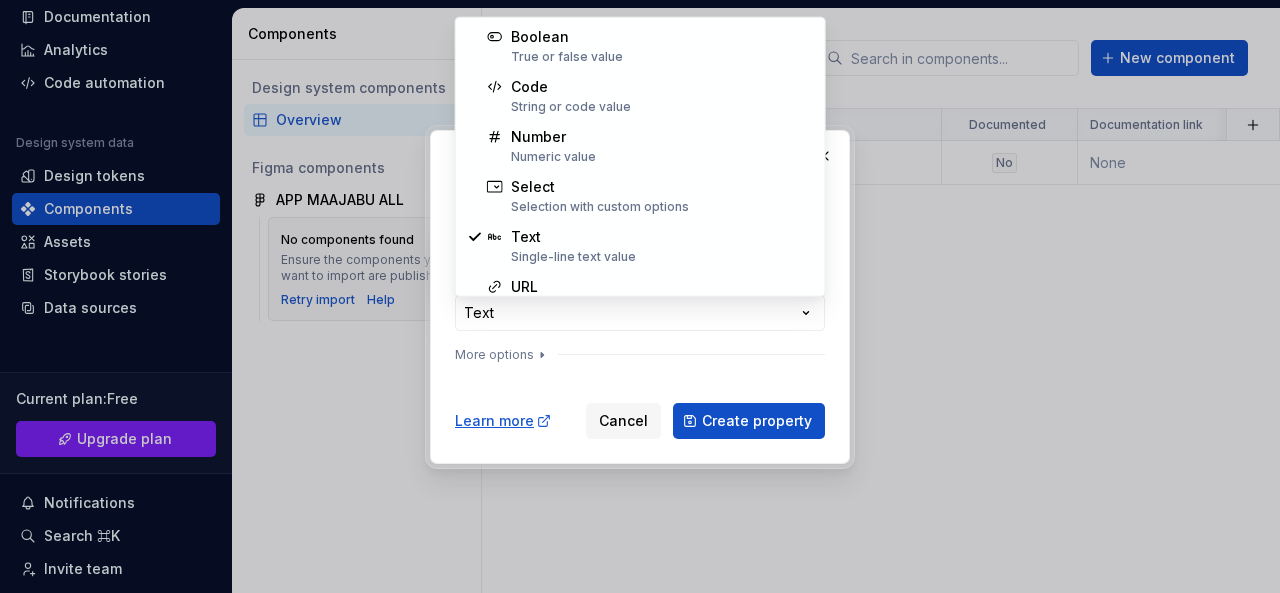 select on "***" 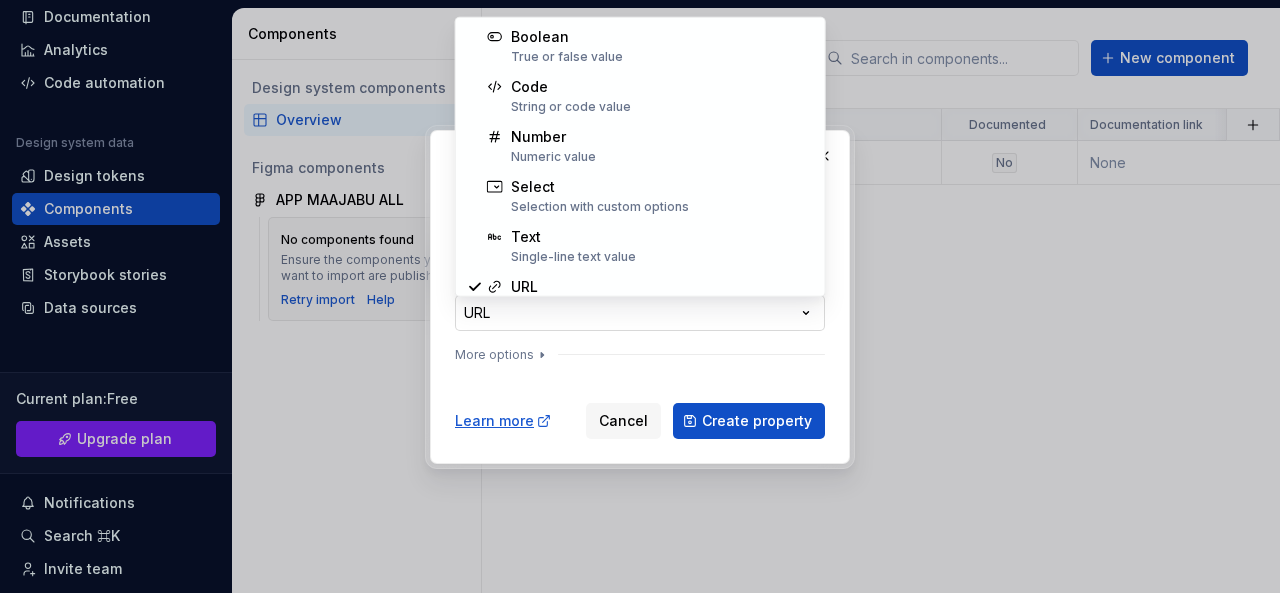 click on "**********" at bounding box center (640, 296) 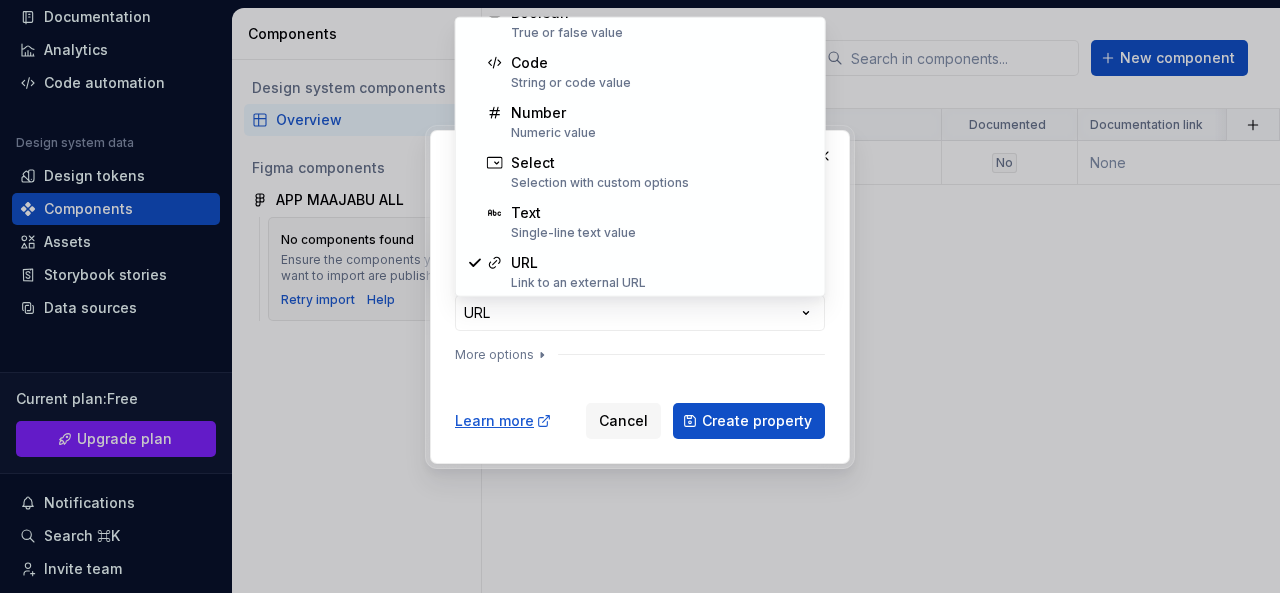 click on "**********" at bounding box center [640, 296] 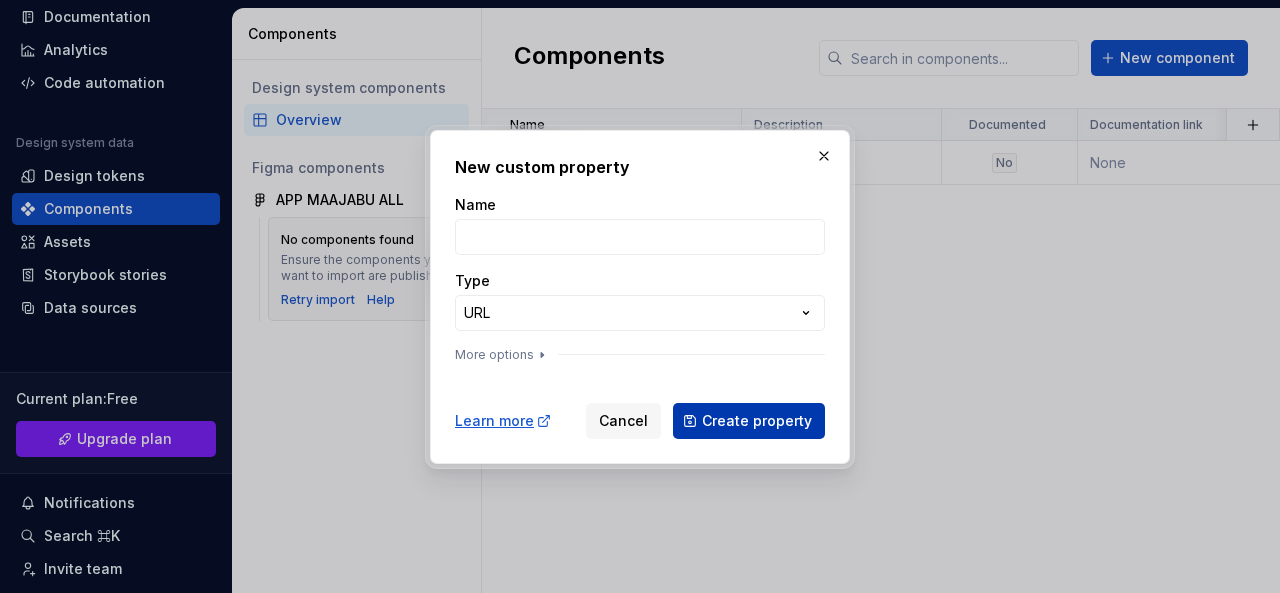 click on "Create property" at bounding box center [757, 421] 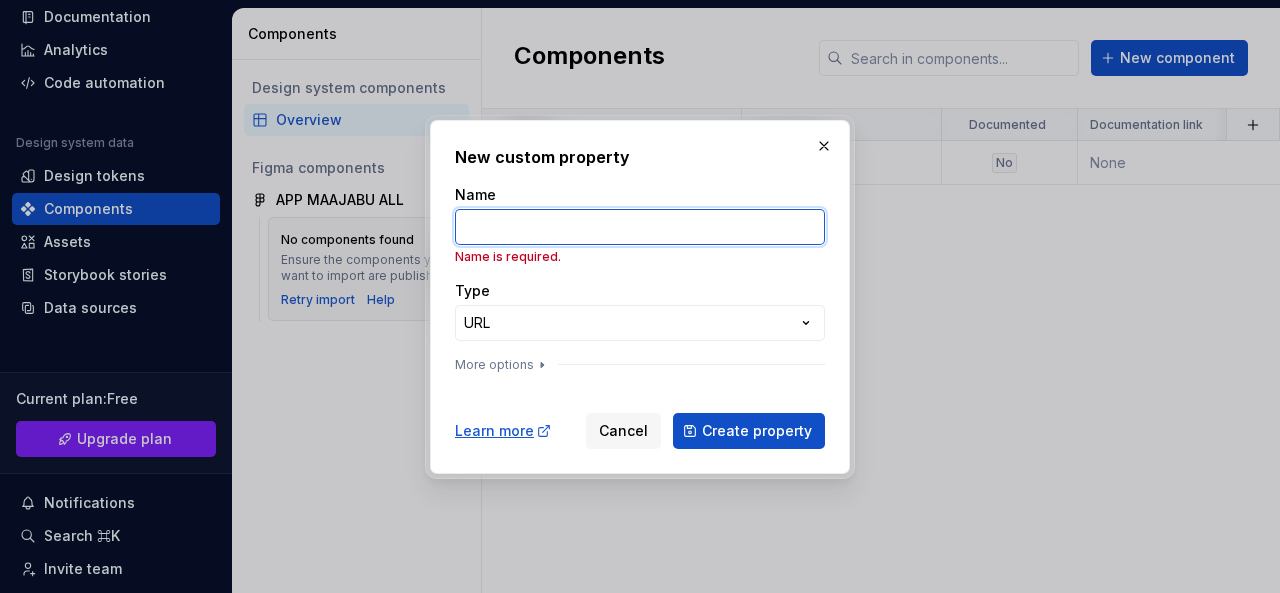 click on "Name" at bounding box center [640, 227] 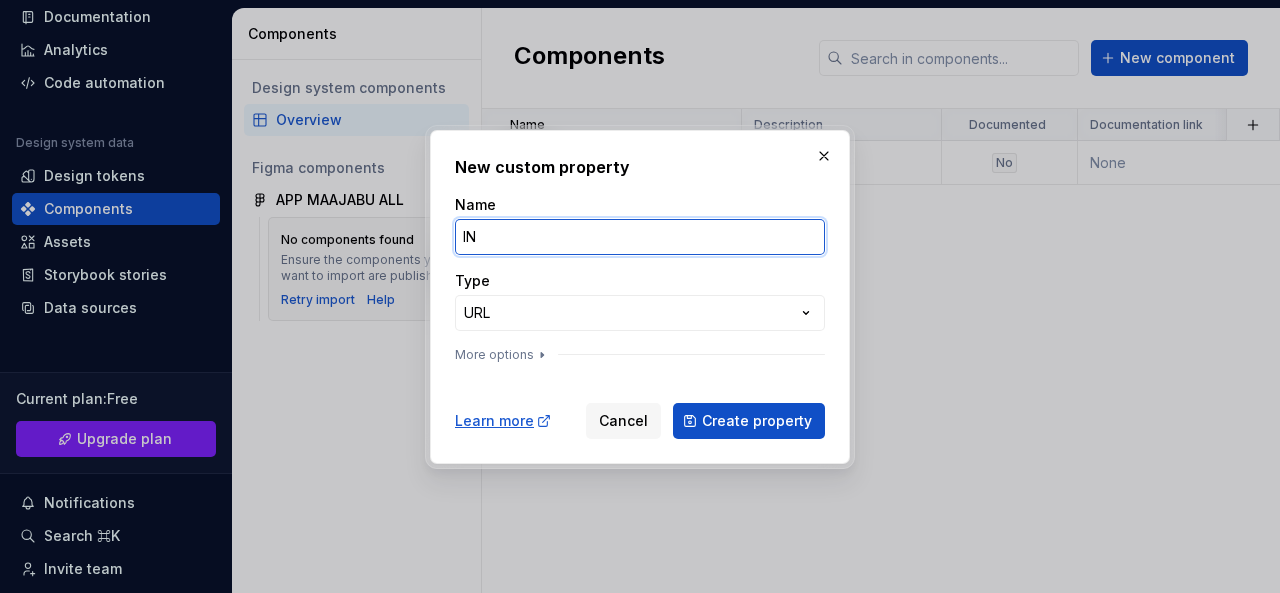 type on "IN" 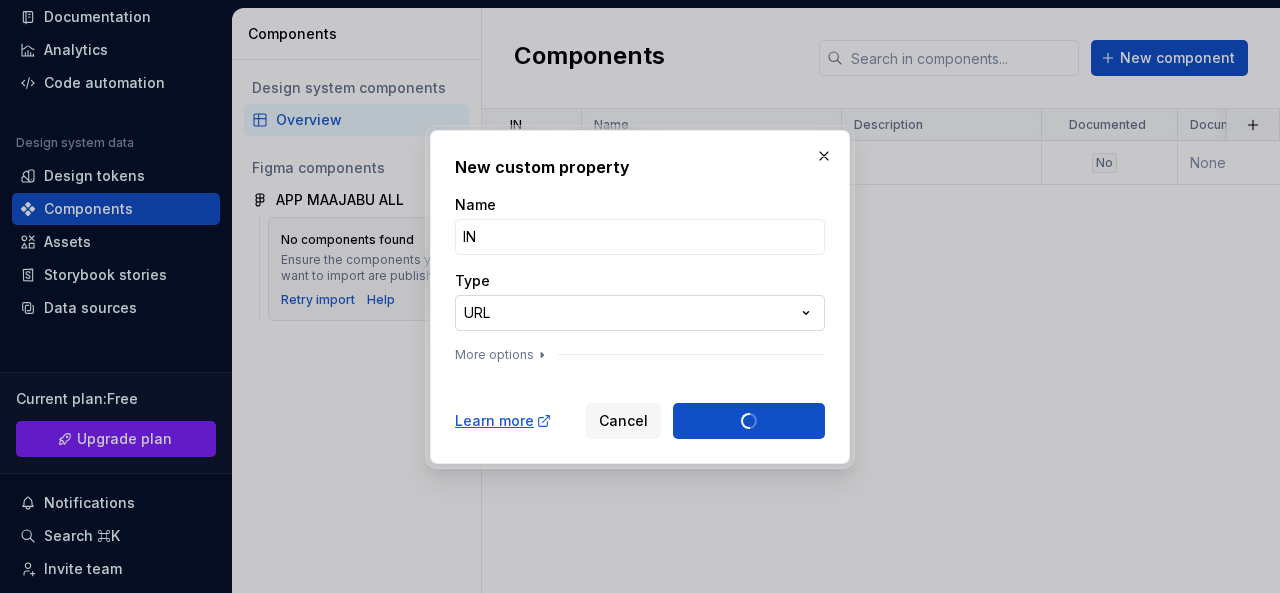 click on "**********" at bounding box center [640, 296] 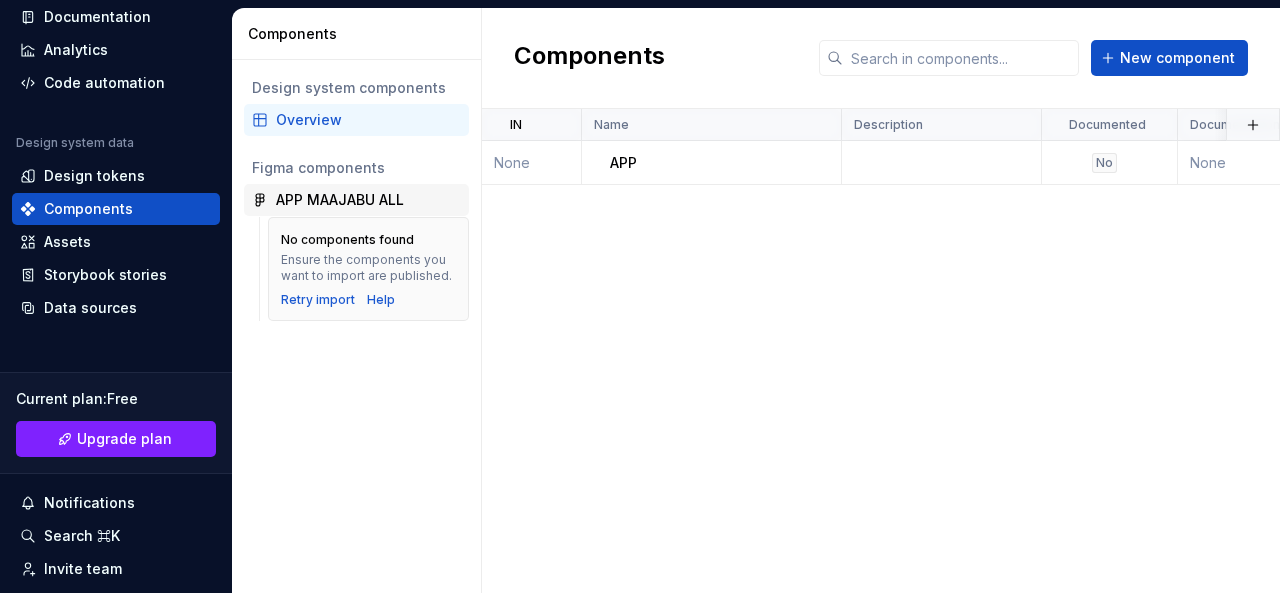 click on "APP MAAJABU ALL" at bounding box center [340, 200] 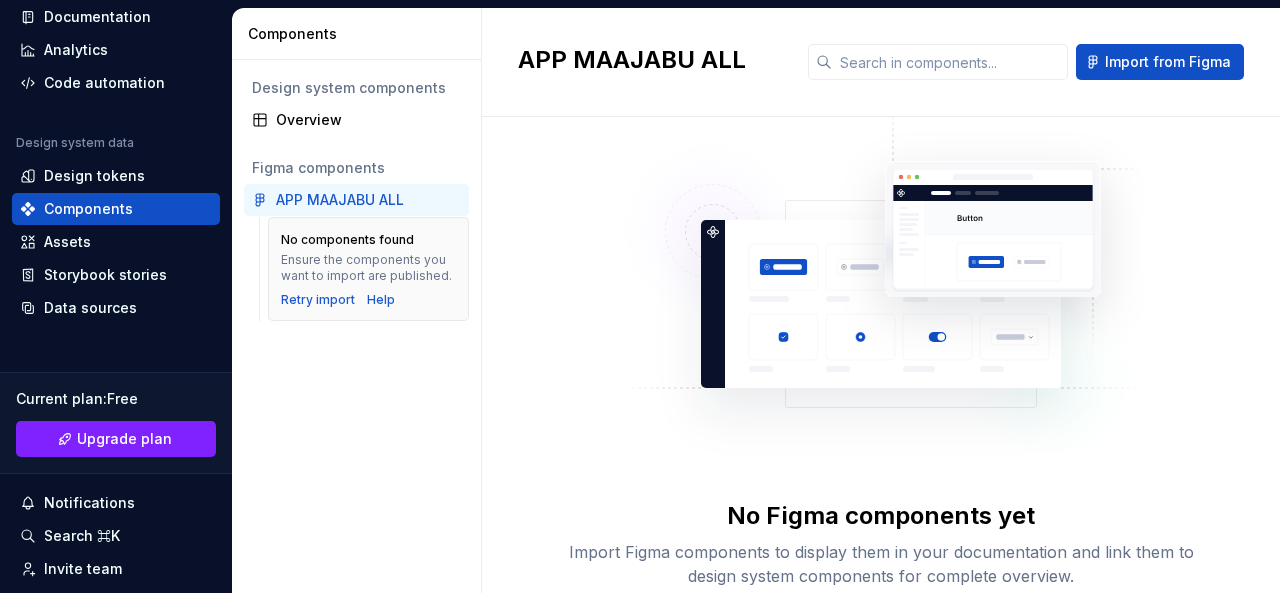 scroll, scrollTop: 108, scrollLeft: 0, axis: vertical 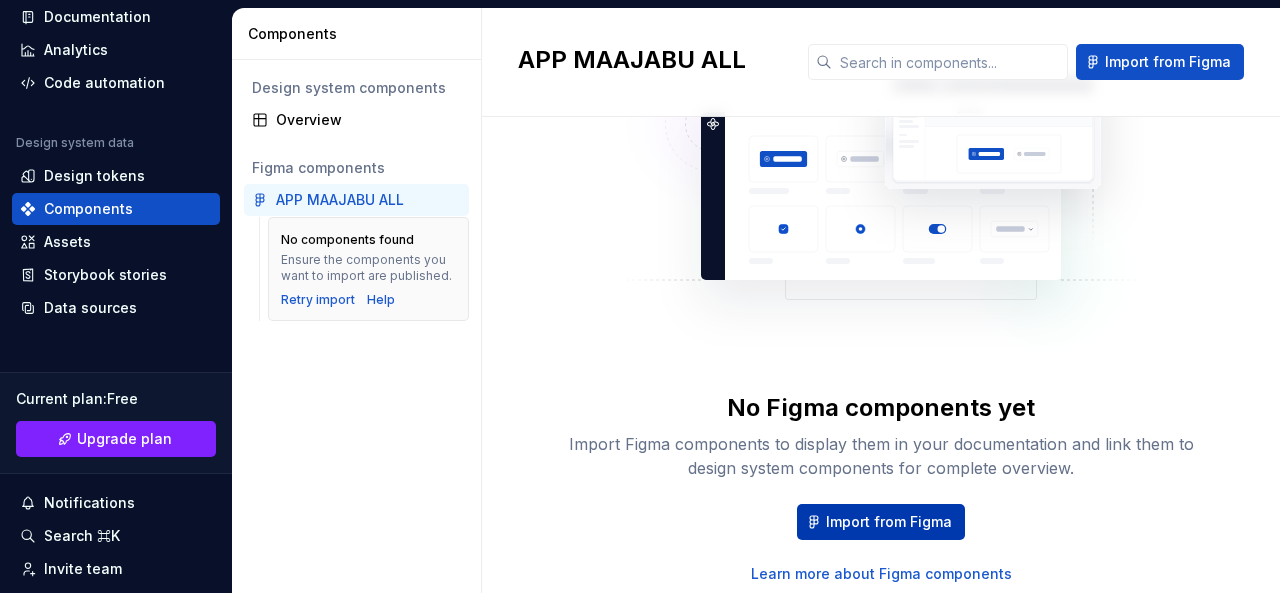 click on "Import from Figma" at bounding box center [889, 522] 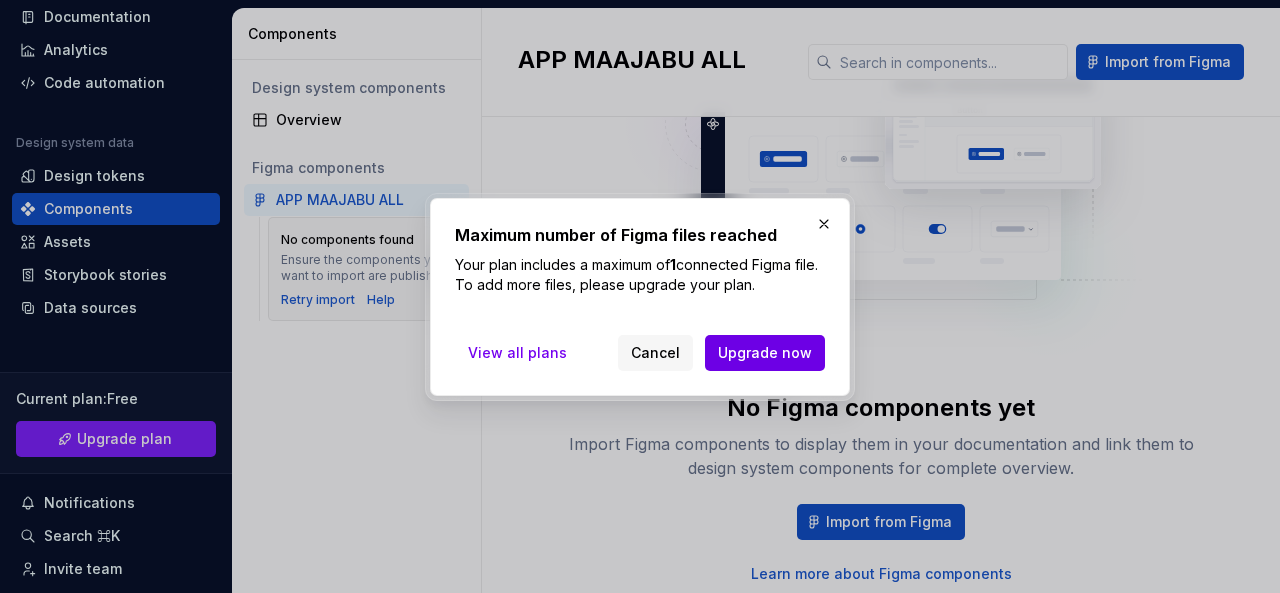 click on "Upgrade now" at bounding box center (765, 353) 